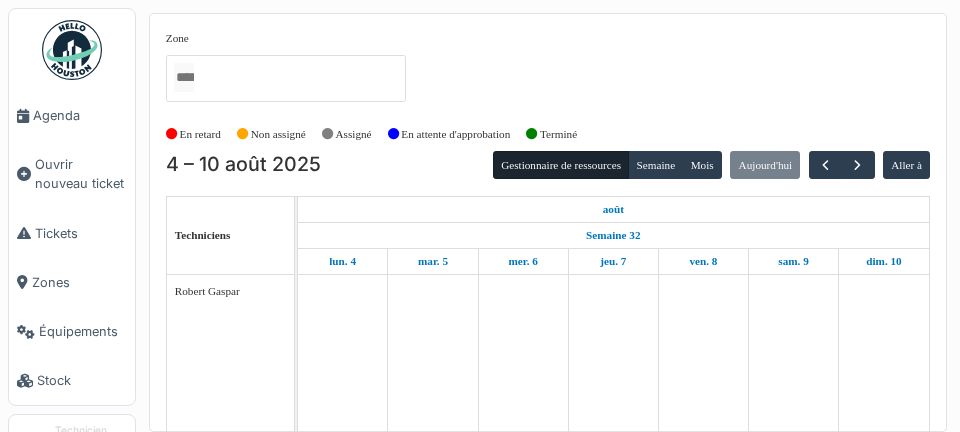 scroll, scrollTop: 0, scrollLeft: 0, axis: both 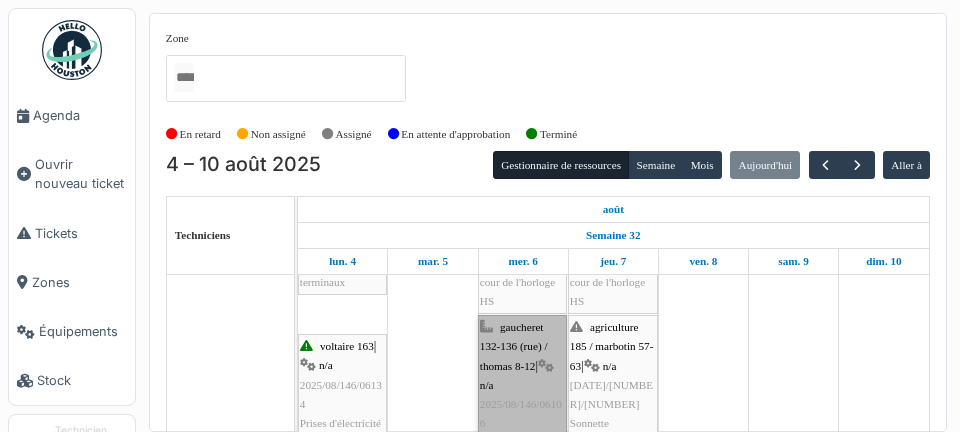 click on "gaucheret 132-136 (rue) / thomas 8-12
|     n/a
2025/08/146/06106
Contrôle de l’installation électrique d'appartement" at bounding box center [522, 414] 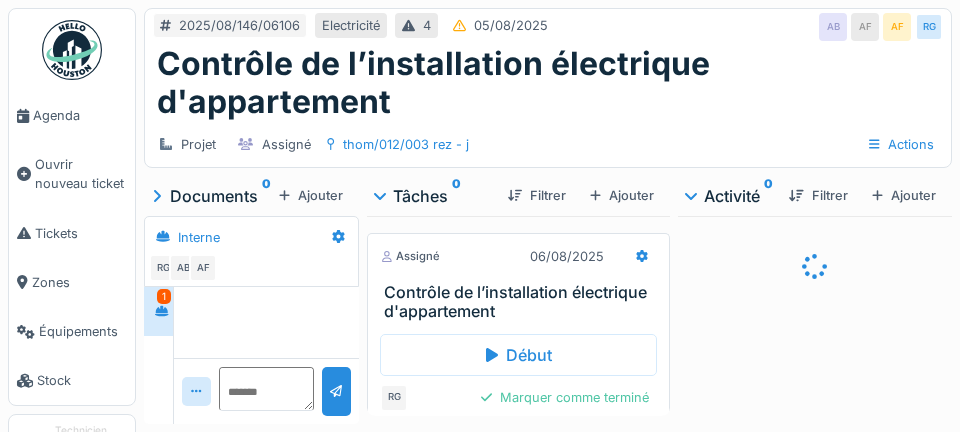 scroll, scrollTop: 0, scrollLeft: 0, axis: both 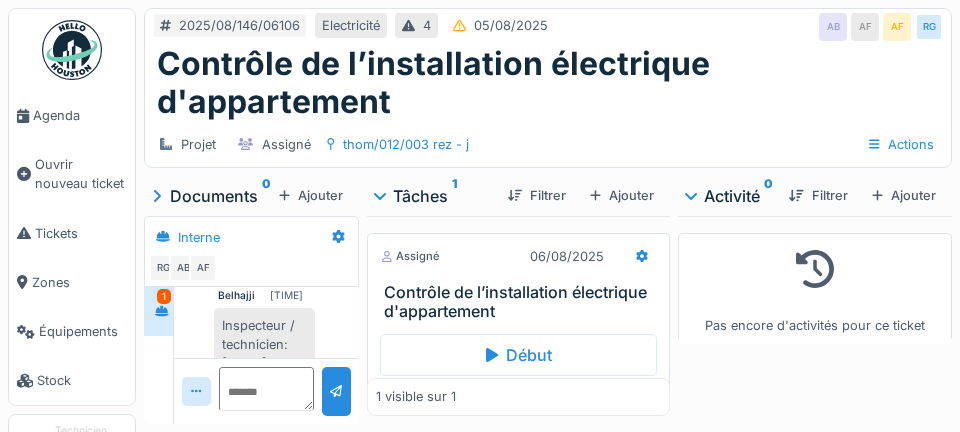 click on "Agenda" at bounding box center (72, 115) 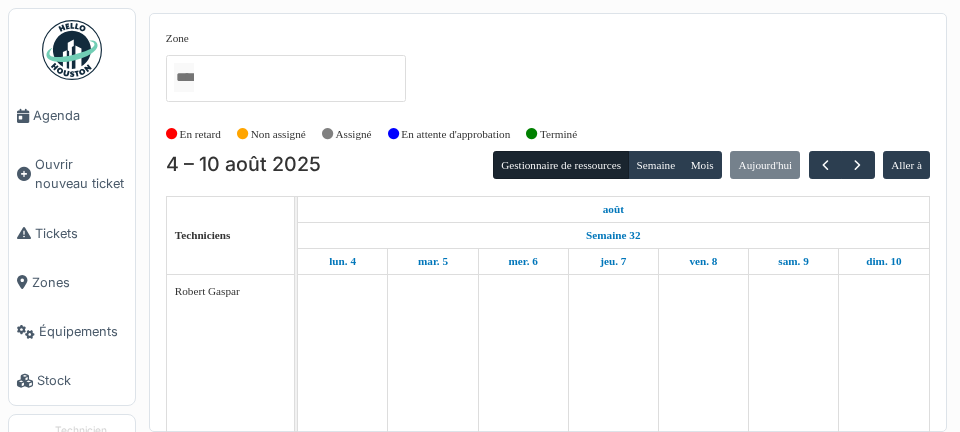 scroll, scrollTop: 0, scrollLeft: 0, axis: both 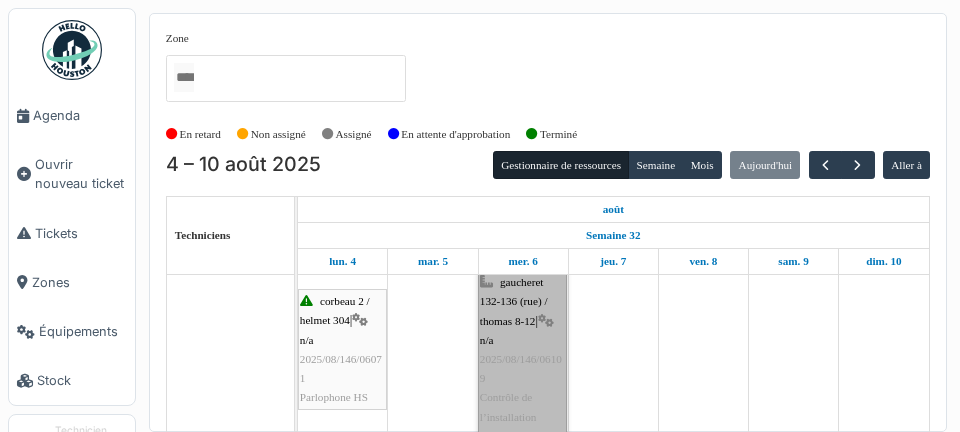 click on "gaucheret 132-136 (rue) / thomas 8-12
|     n/a
2025/08/146/06109
Contrôle de l’installation électrique d'appartement" at bounding box center (522, 369) 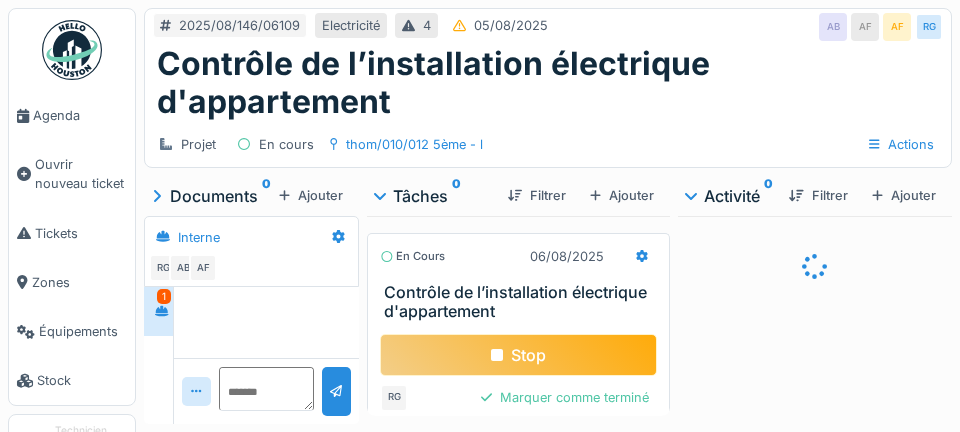 scroll, scrollTop: 0, scrollLeft: 0, axis: both 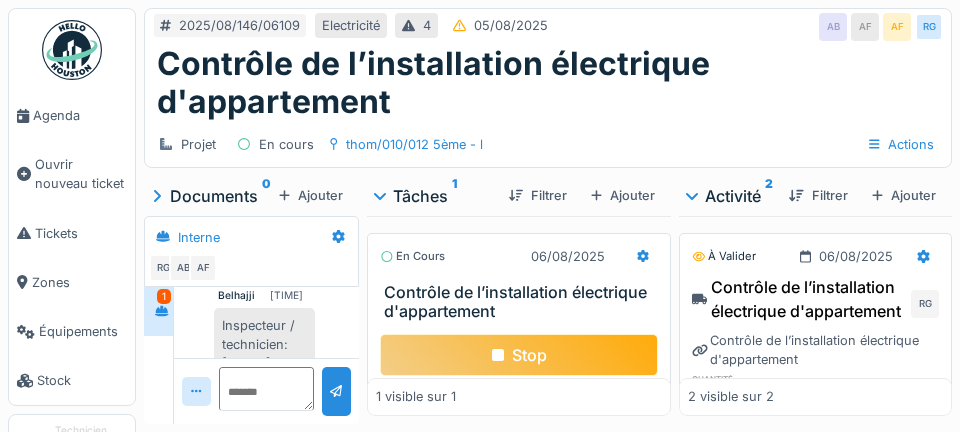 click on "Agenda" at bounding box center (80, 115) 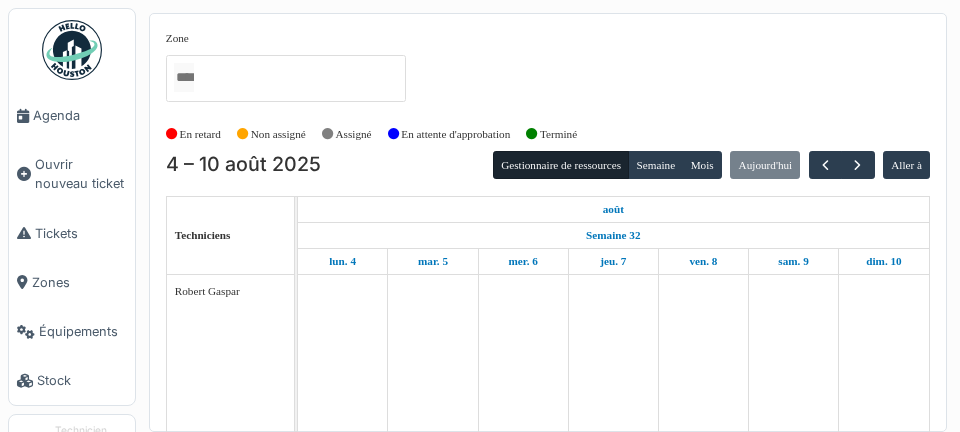 scroll, scrollTop: 0, scrollLeft: 0, axis: both 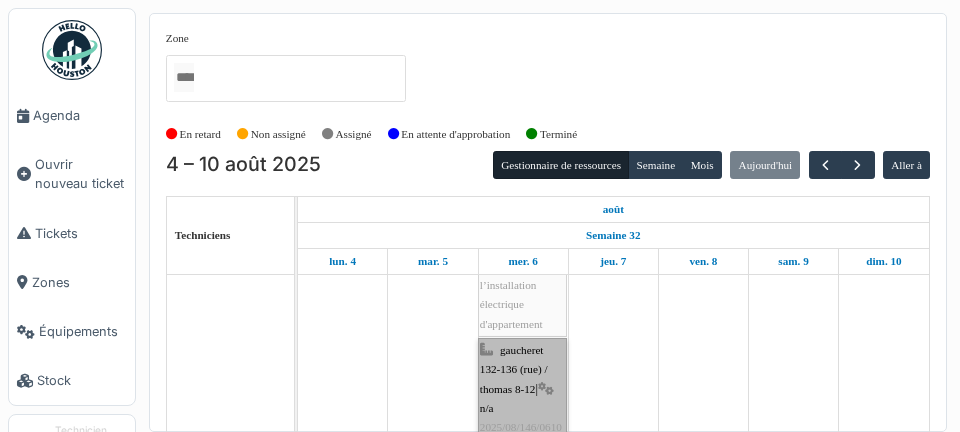 click on "gaucheret 132-136 (rue) / thomas 8-12
|     n/a
2025/08/146/06107
Contrôle de l’installation électrique d'appartement" at bounding box center (522, 437) 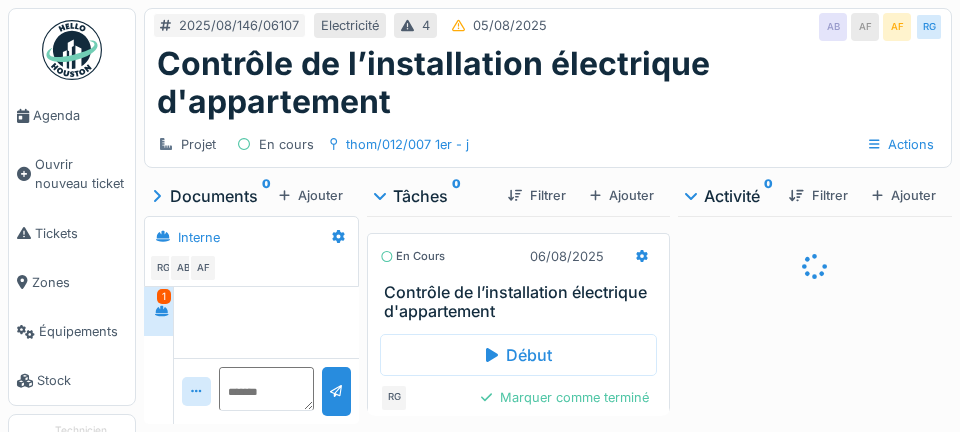 scroll, scrollTop: 0, scrollLeft: 0, axis: both 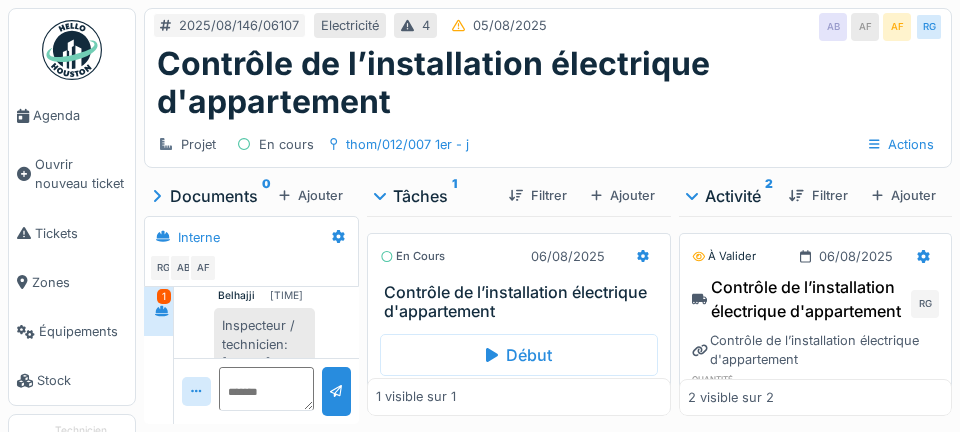 click on "Début" at bounding box center [519, 355] 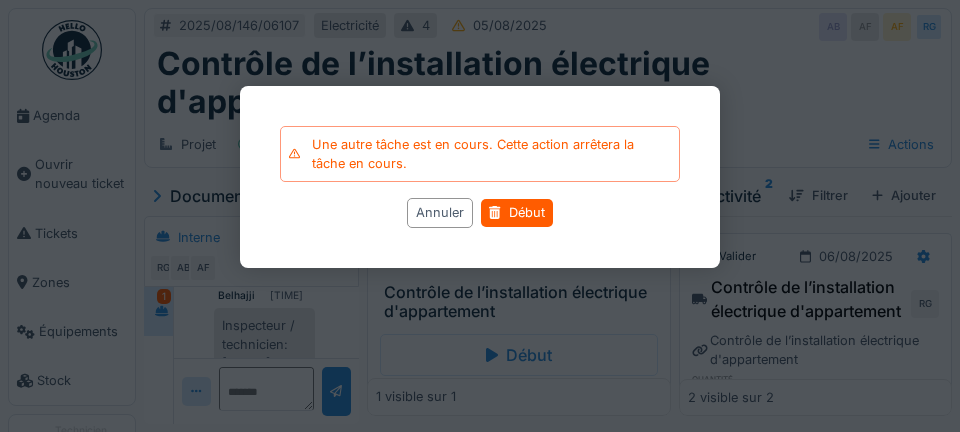 click on "Début" at bounding box center (516, 213) 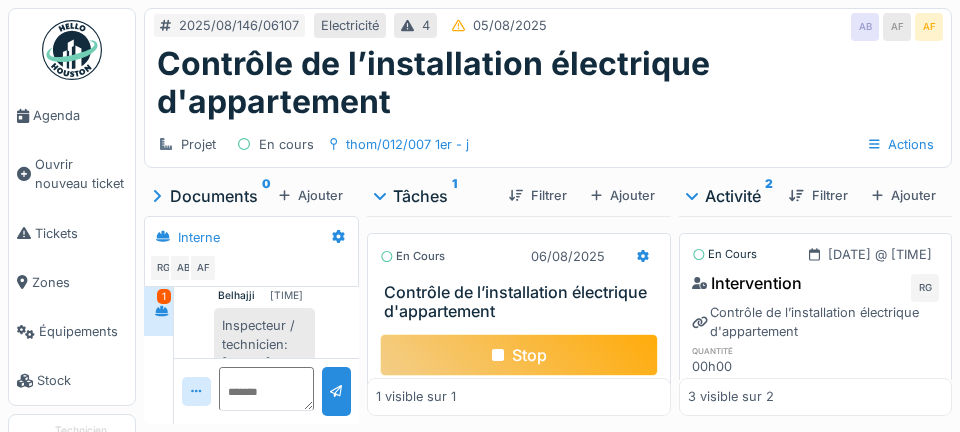click on "Contrôle de l’installation électrique d'appartement" at bounding box center (523, 302) 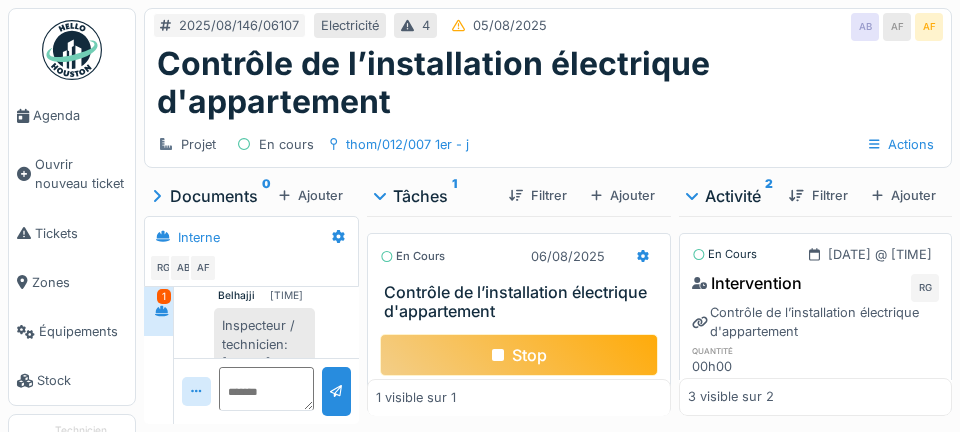 click on "Contrôle de l’installation électrique d'appartement" at bounding box center (523, 302) 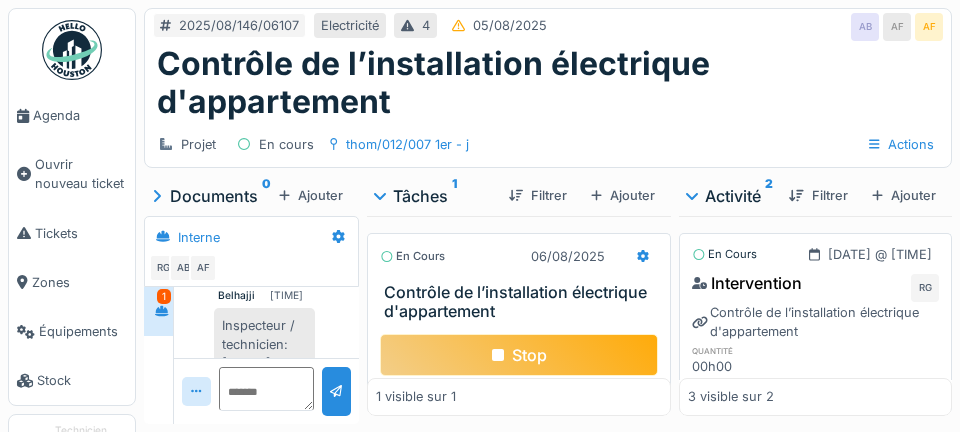 scroll, scrollTop: 96, scrollLeft: 0, axis: vertical 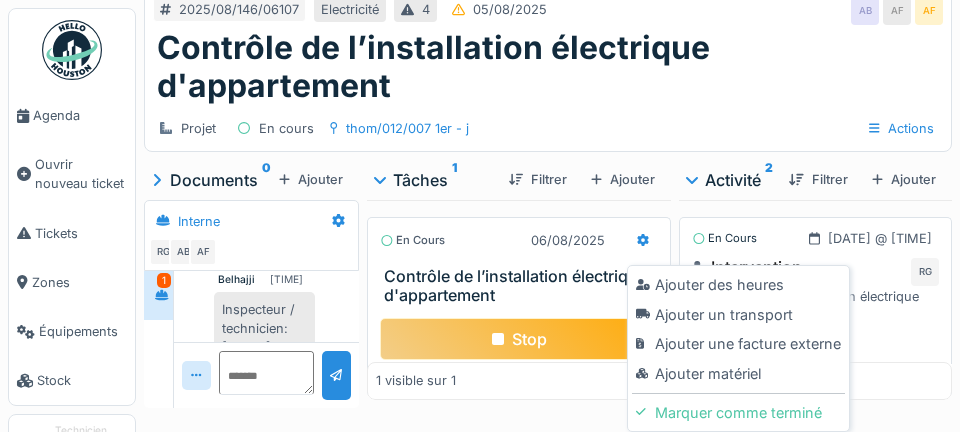 click on "Ajouter un transport" at bounding box center [738, 315] 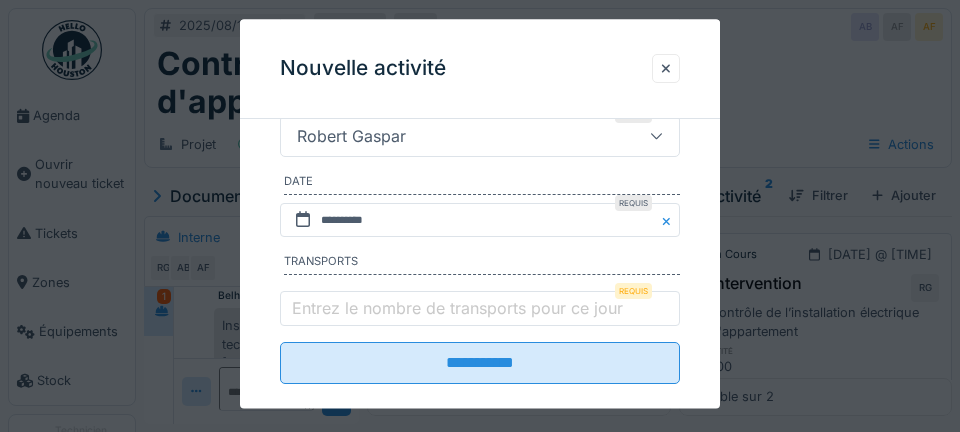scroll, scrollTop: 403, scrollLeft: 0, axis: vertical 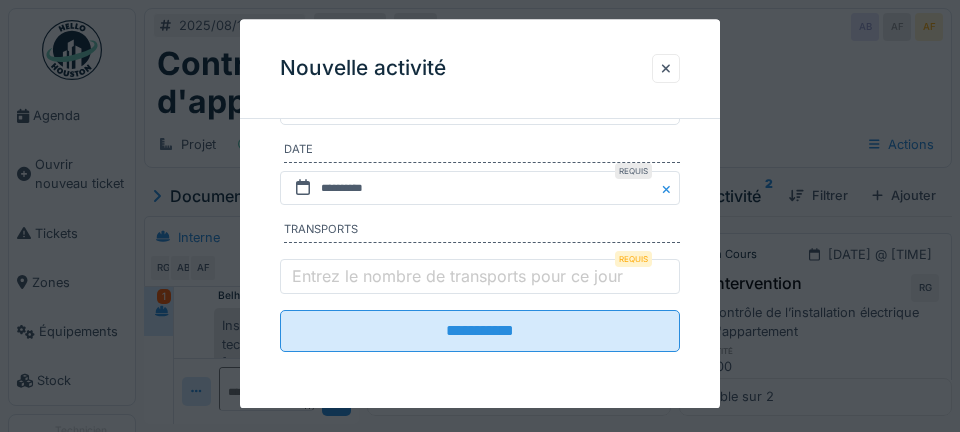 click on "Entrez le nombre de transports pour ce jour" at bounding box center [457, 276] 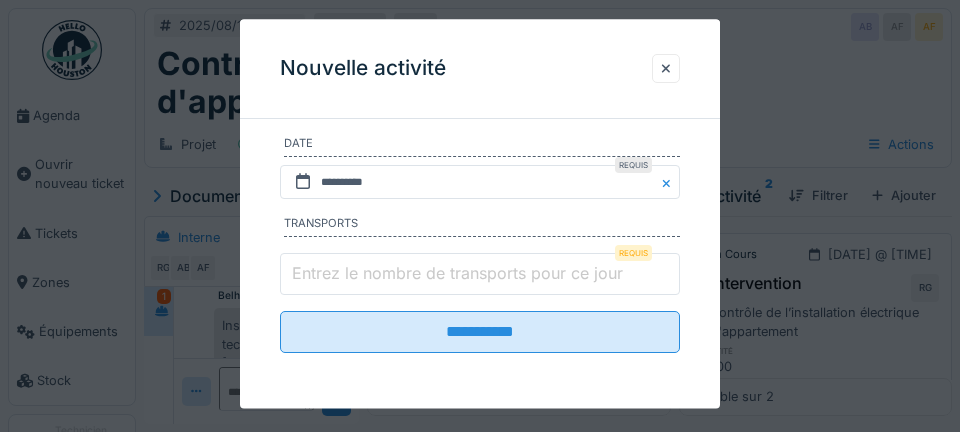 click on "Entrez le nombre de transports pour ce jour" at bounding box center (480, 275) 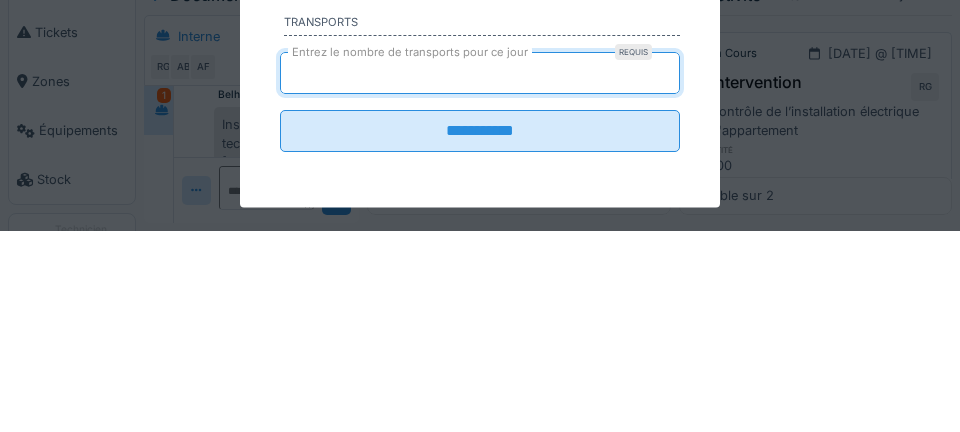type on "*" 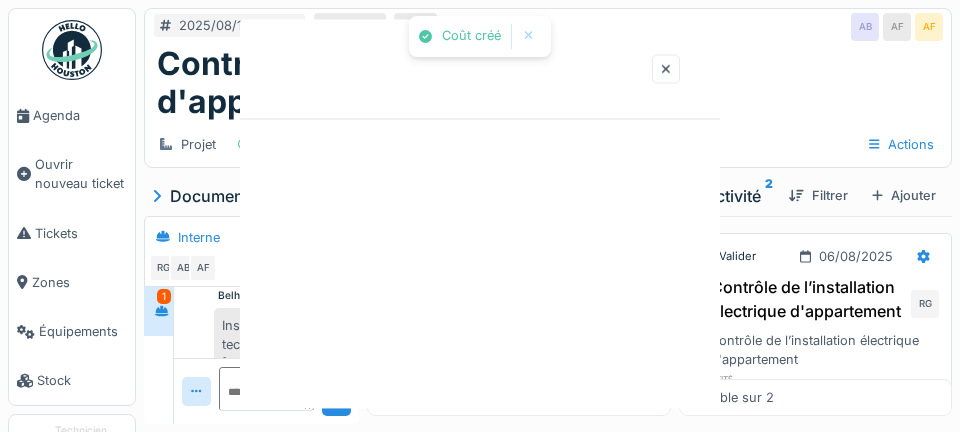 scroll, scrollTop: 0, scrollLeft: 0, axis: both 